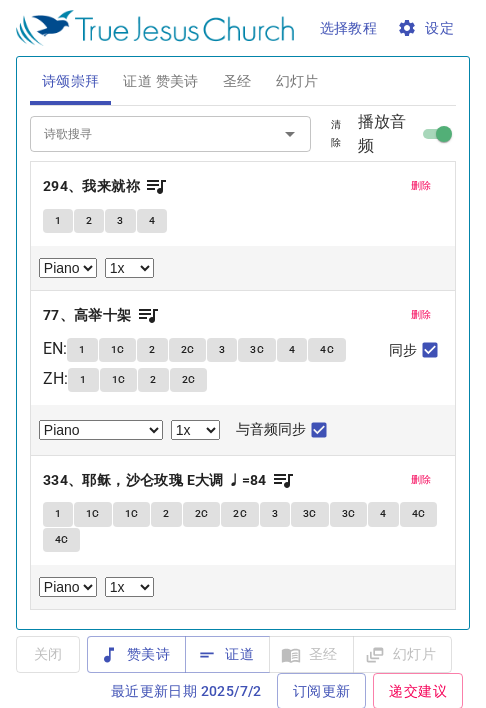 select on "1" 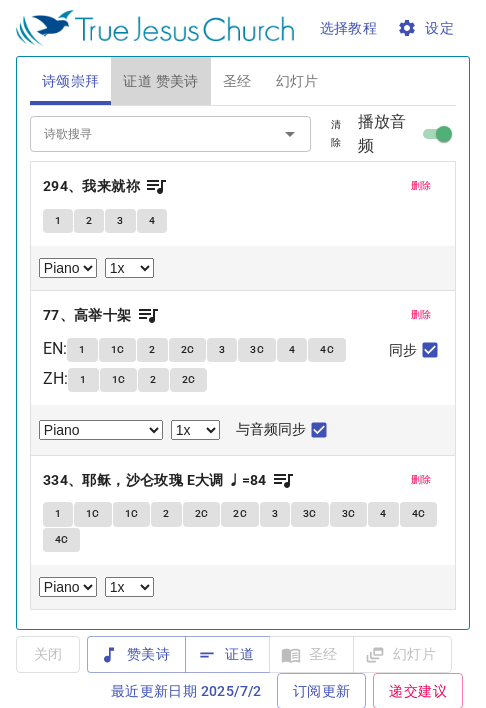 click on "证道 赞美诗" at bounding box center [160, 81] 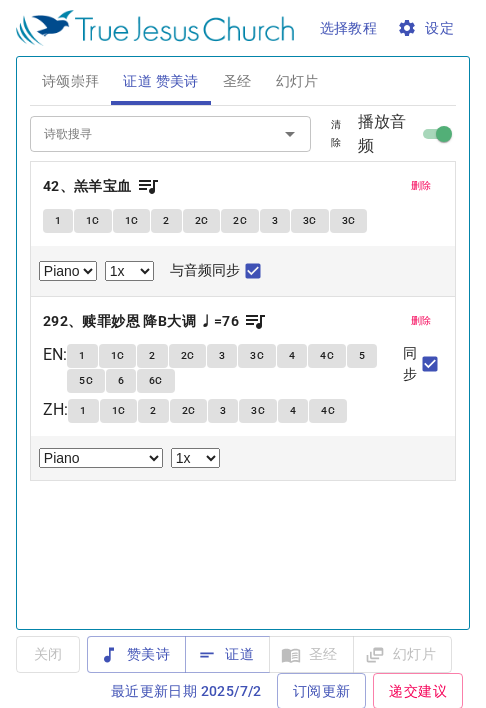 click on "证道" at bounding box center [227, 654] 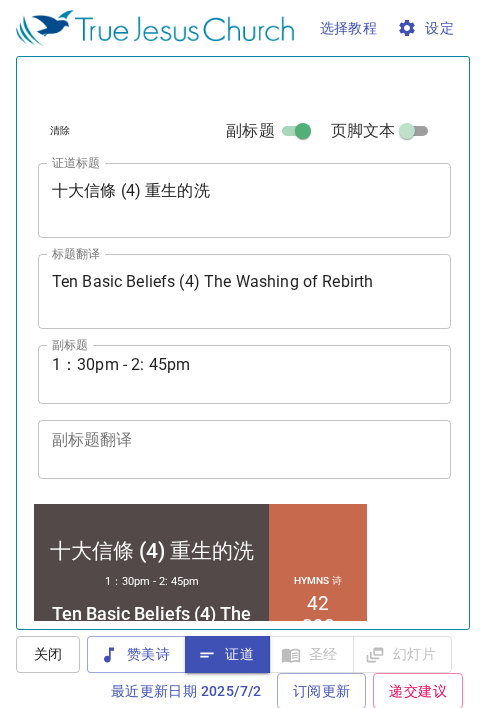 scroll, scrollTop: 572, scrollLeft: 0, axis: vertical 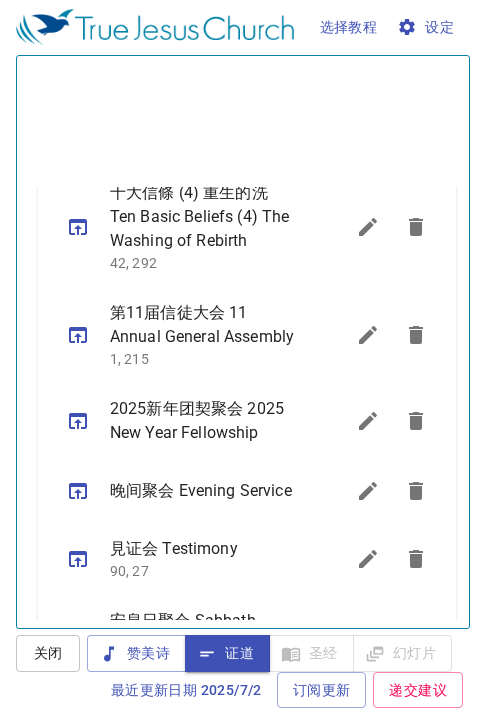 click on "关闭 赞美诗 证道 圣经 幻灯片 最近更新日期   2025/7/2 订阅更新 递交建议" at bounding box center (243, 671) 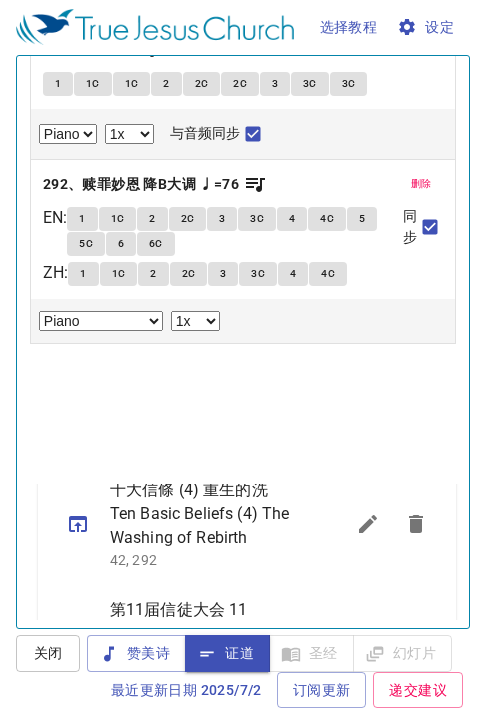 scroll, scrollTop: 0, scrollLeft: 0, axis: both 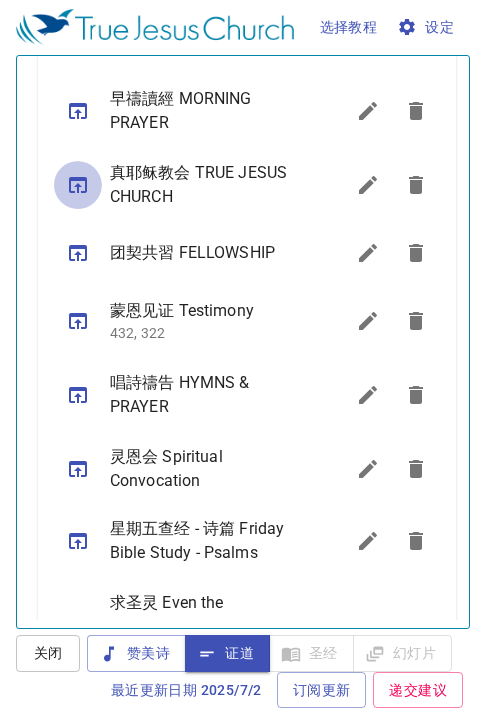 click 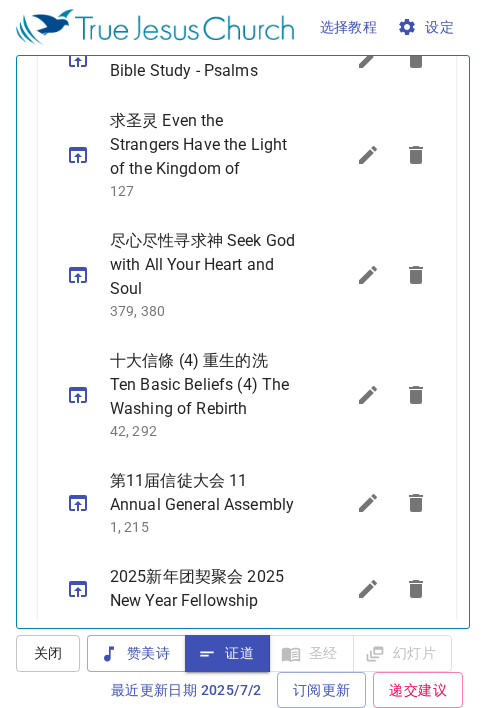scroll, scrollTop: 1169, scrollLeft: 0, axis: vertical 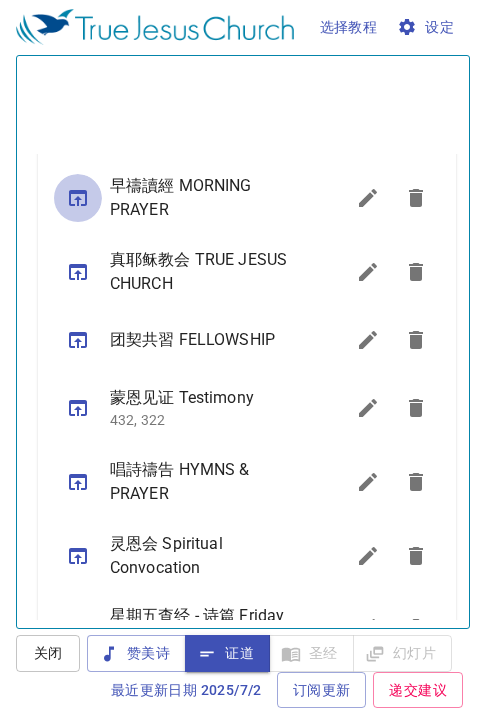 click 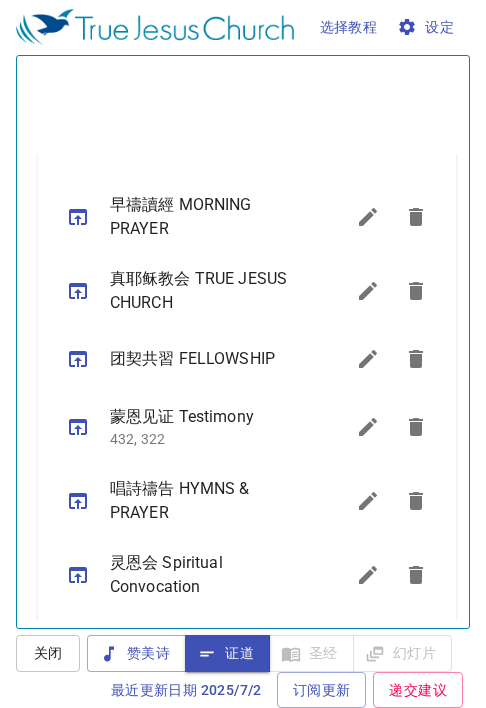scroll, scrollTop: 721, scrollLeft: 0, axis: vertical 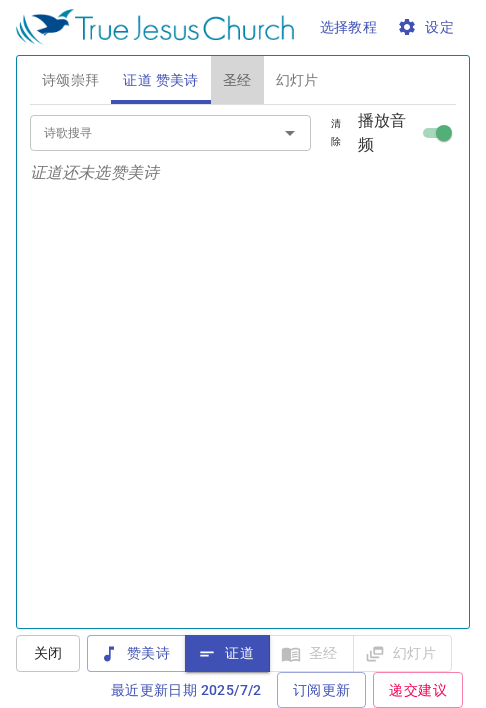 click on "圣经" at bounding box center [237, 80] 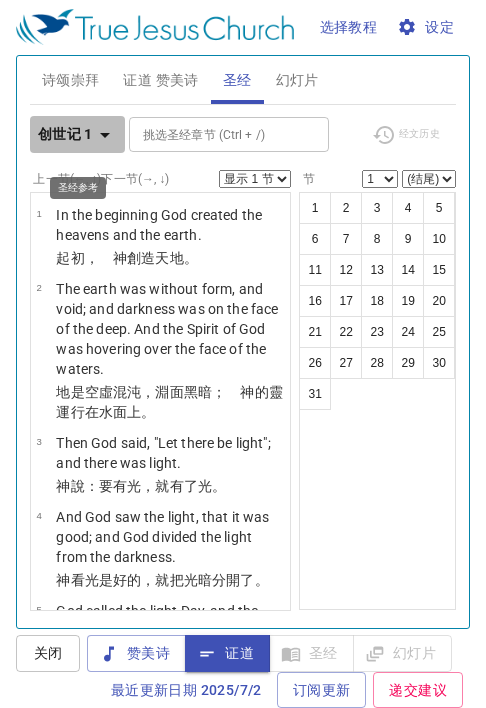 click 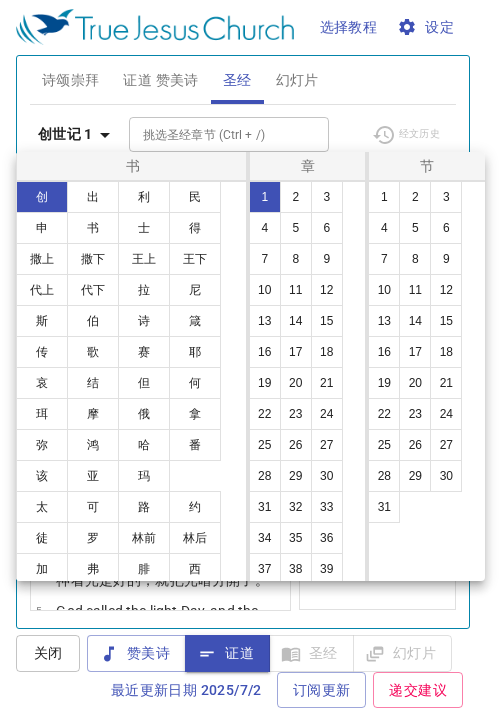 click on "林前" at bounding box center [144, 538] 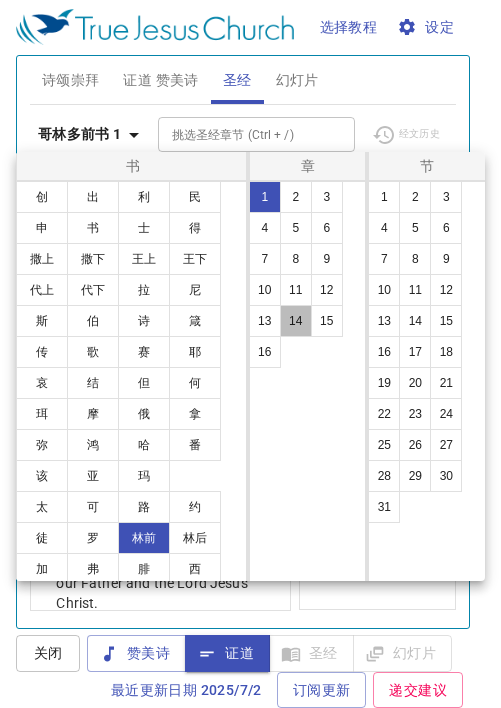 click on "14" at bounding box center [296, 321] 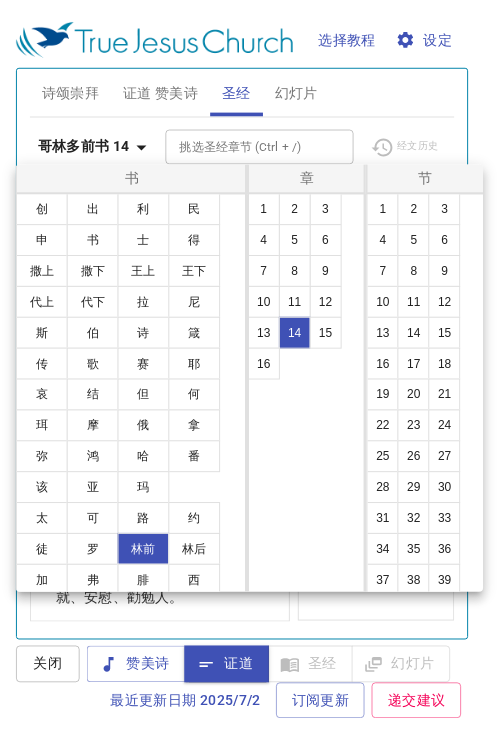 scroll, scrollTop: 729, scrollLeft: 0, axis: vertical 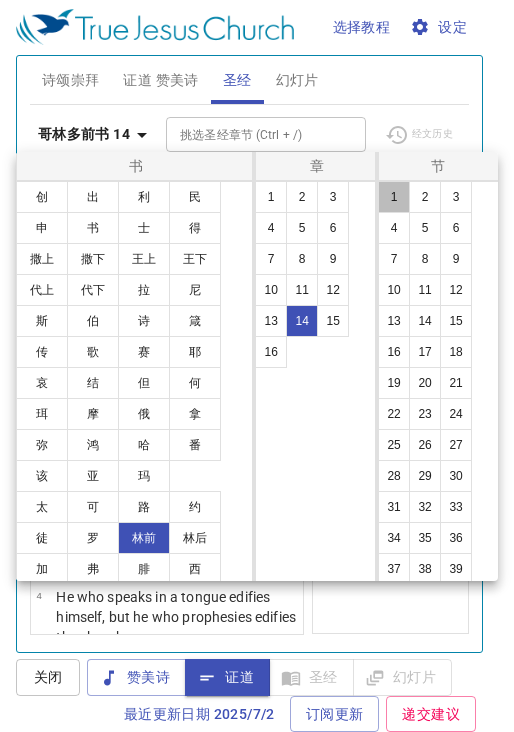 click on "1" at bounding box center (394, 197) 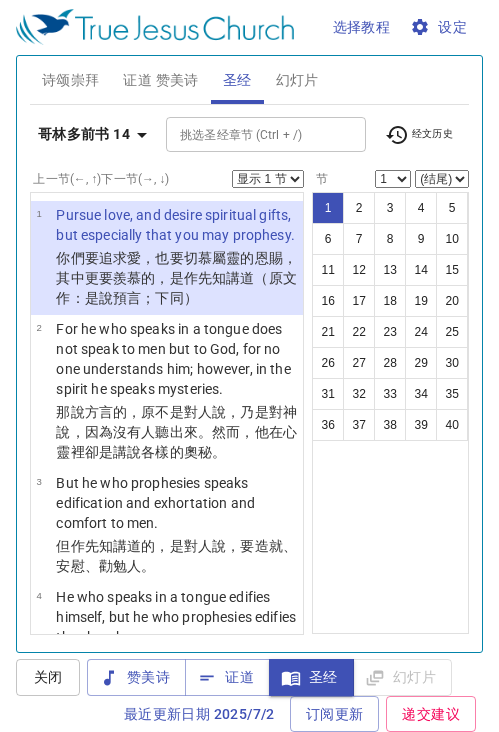 type 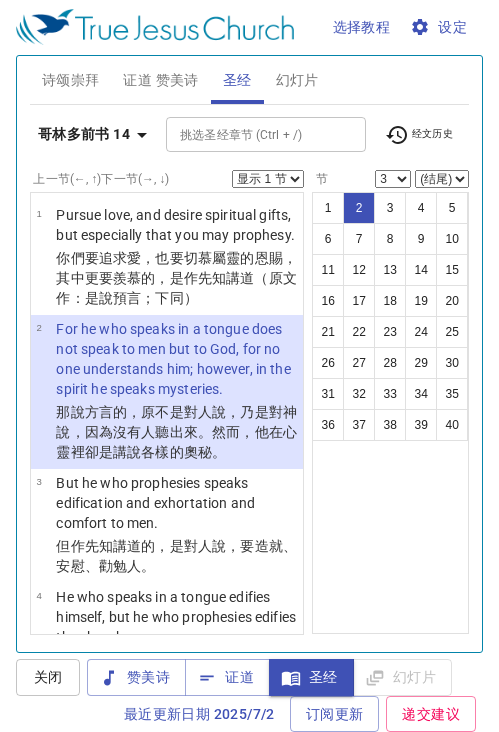 scroll, scrollTop: 193, scrollLeft: 0, axis: vertical 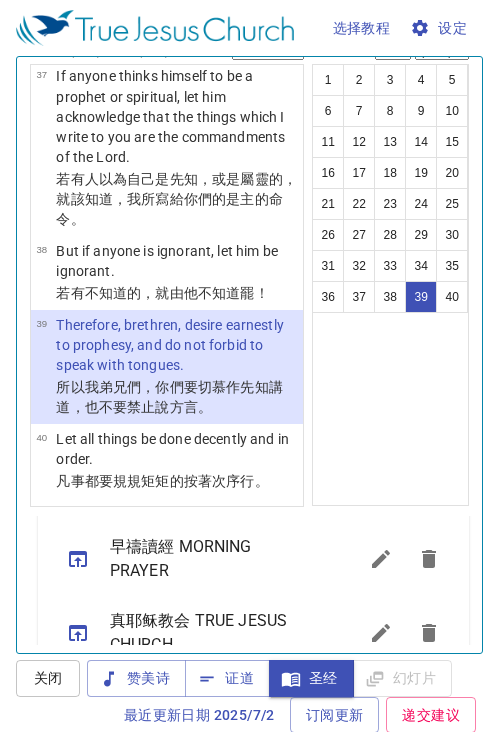 click on "34" at bounding box center (421, 266) 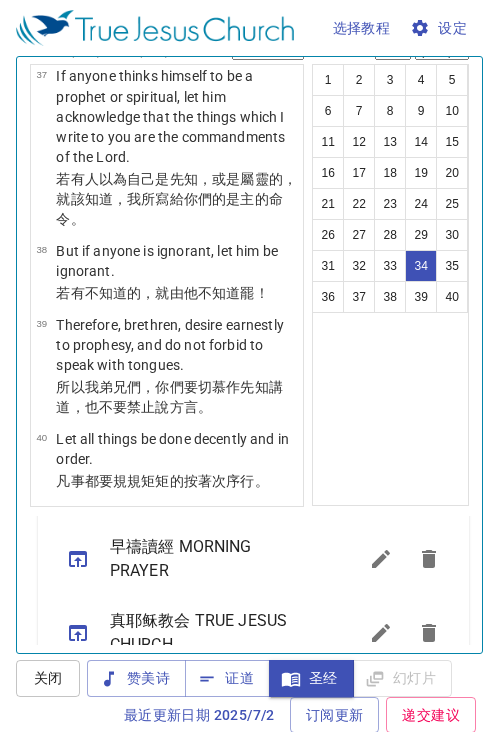 scroll, scrollTop: 5009, scrollLeft: 0, axis: vertical 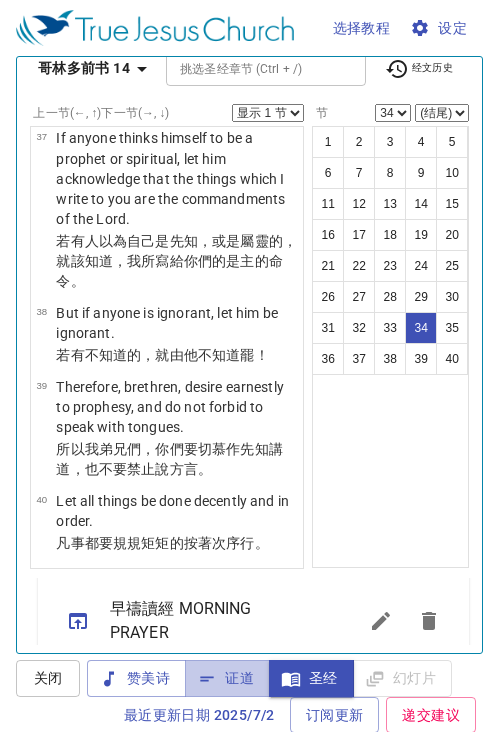 drag, startPoint x: 233, startPoint y: 670, endPoint x: 190, endPoint y: 730, distance: 73.817345 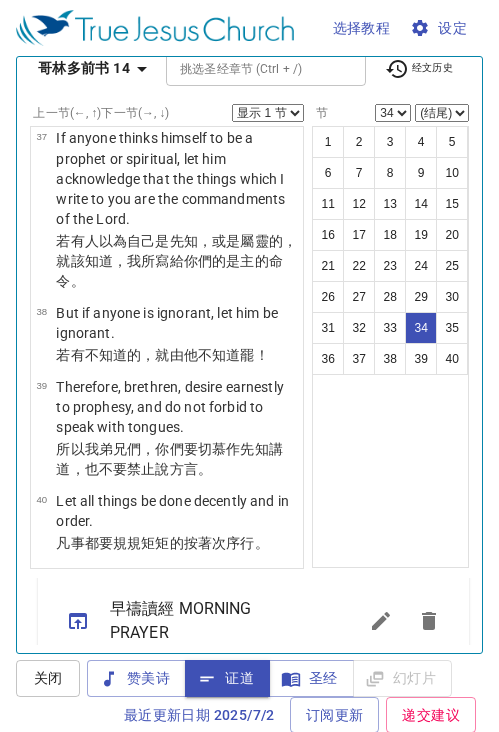 scroll, scrollTop: 0, scrollLeft: 0, axis: both 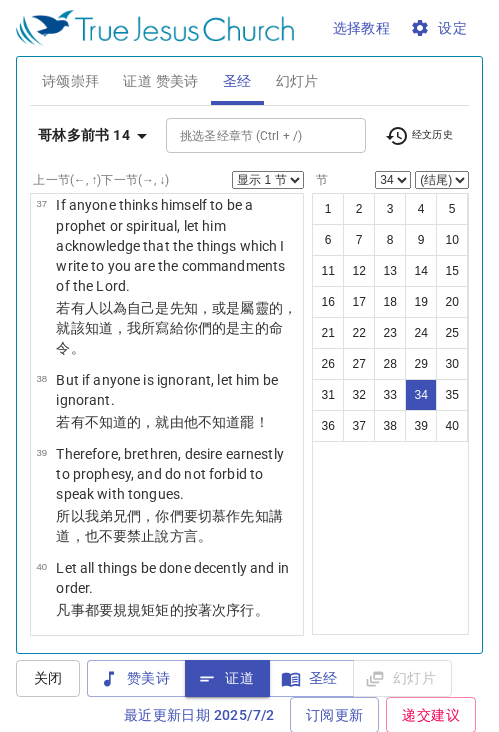 click on "证道 赞美诗" at bounding box center (160, 81) 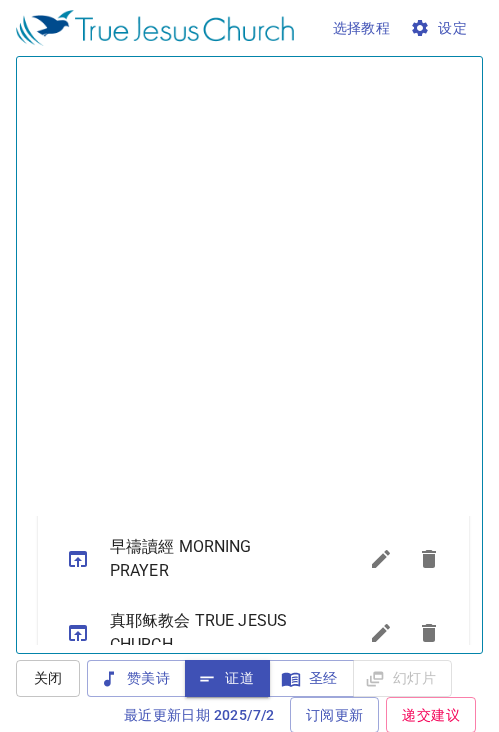 scroll, scrollTop: 596, scrollLeft: 0, axis: vertical 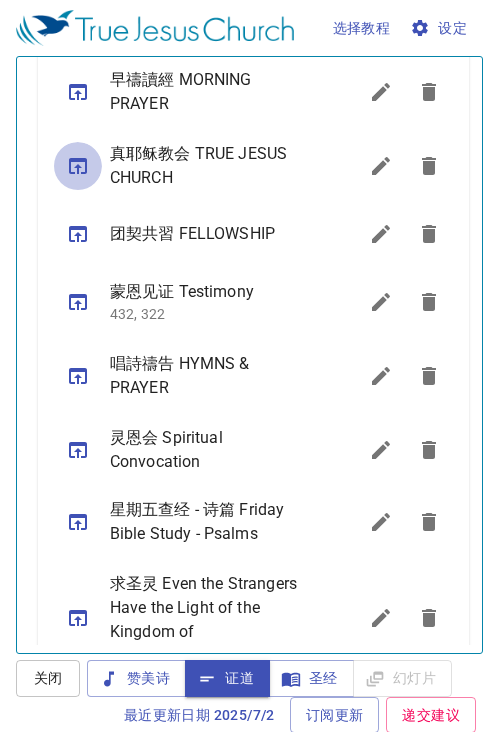 click 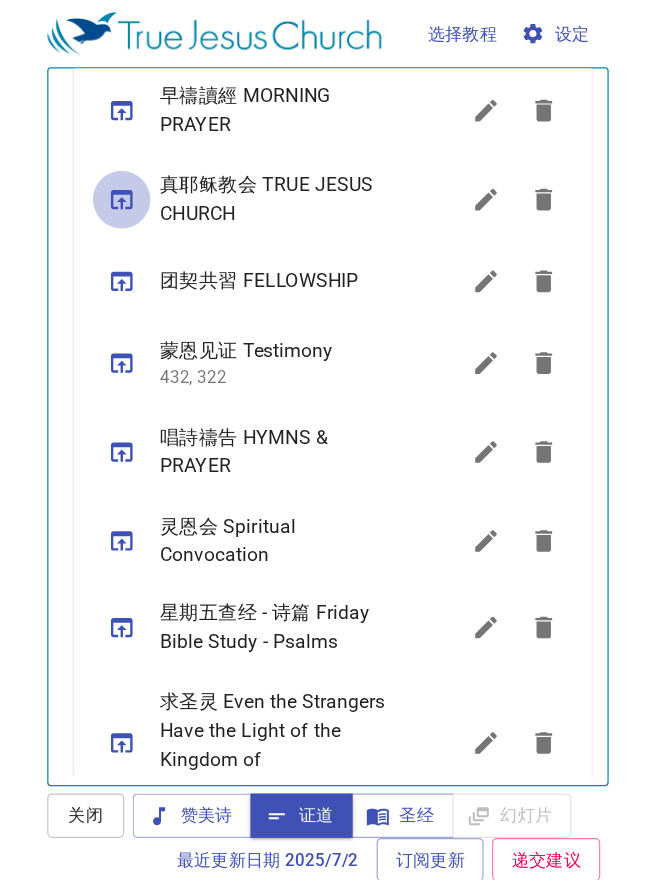 scroll, scrollTop: 710, scrollLeft: 0, axis: vertical 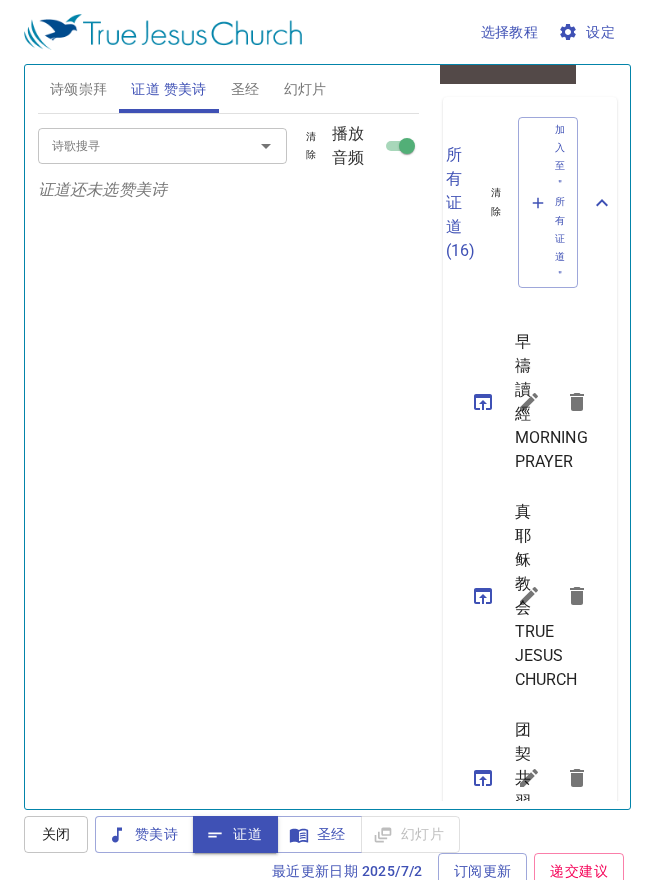 click on "诗歌搜寻 诗歌搜寻   清除 播放音频 证道还未选赞美诗" at bounding box center [228, 453] 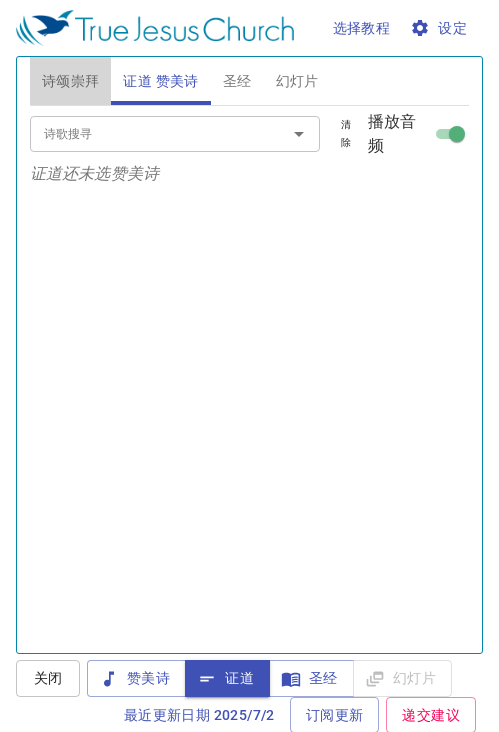 click on "诗颂崇拜" at bounding box center (71, 81) 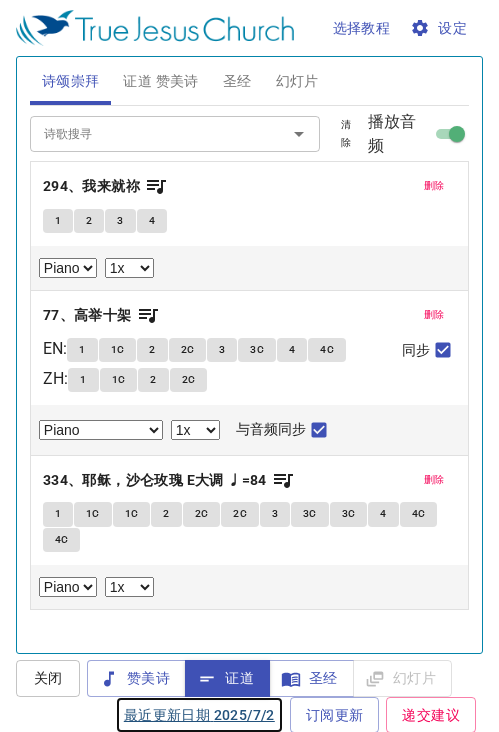 click on "最近更新日期   2025/7/2" at bounding box center (199, 715) 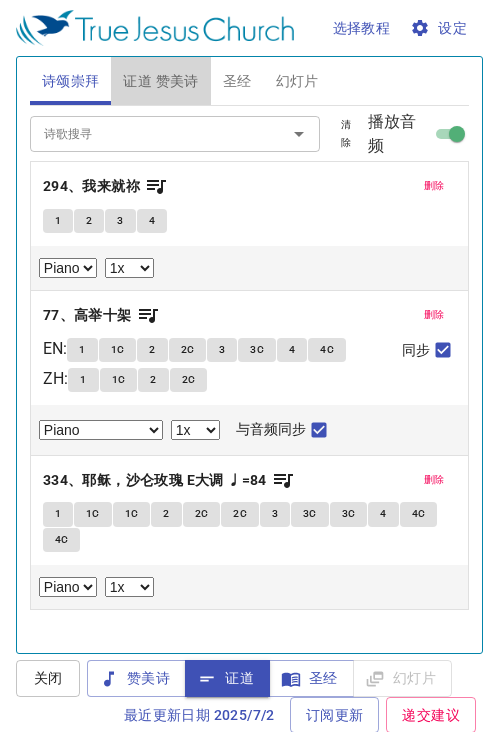 click on "证道 赞美诗" at bounding box center [160, 81] 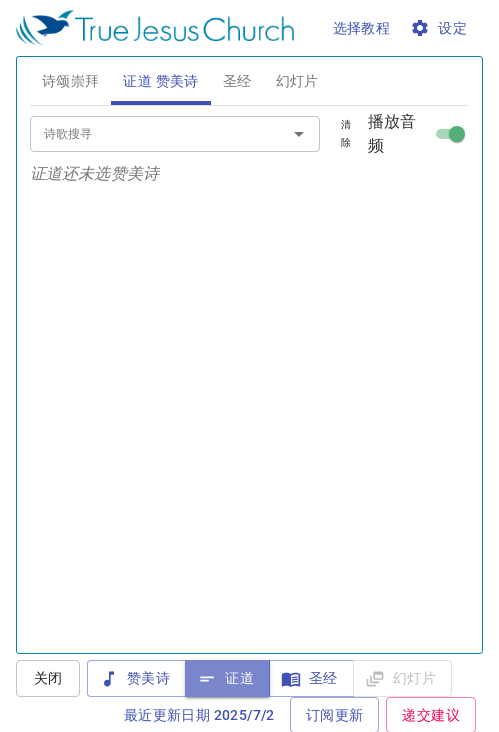 click on "证道" at bounding box center (227, 678) 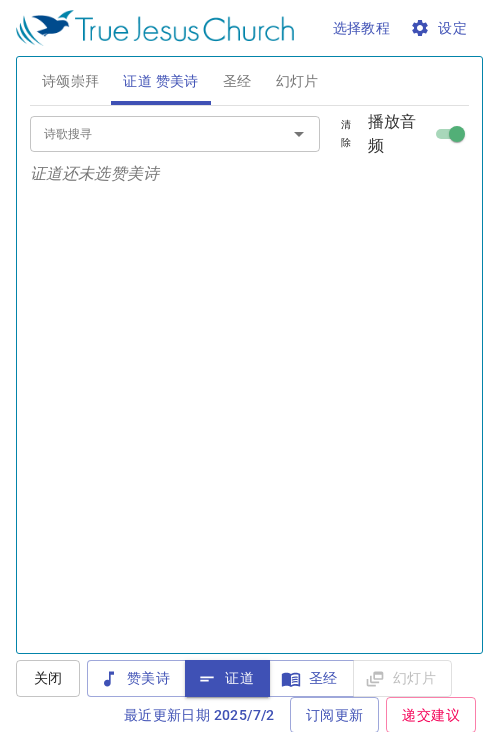 click on "诗颂崇拜" at bounding box center (71, 81) 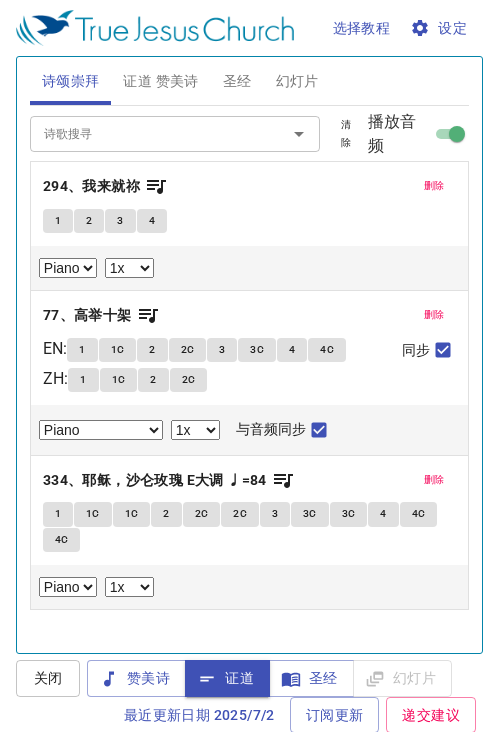 drag, startPoint x: 142, startPoint y: 674, endPoint x: 157, endPoint y: 647, distance: 30.88689 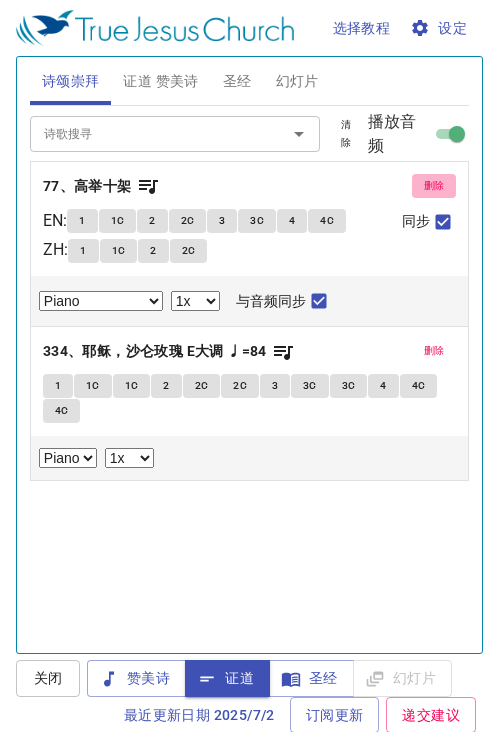 click on "删除" at bounding box center (434, 186) 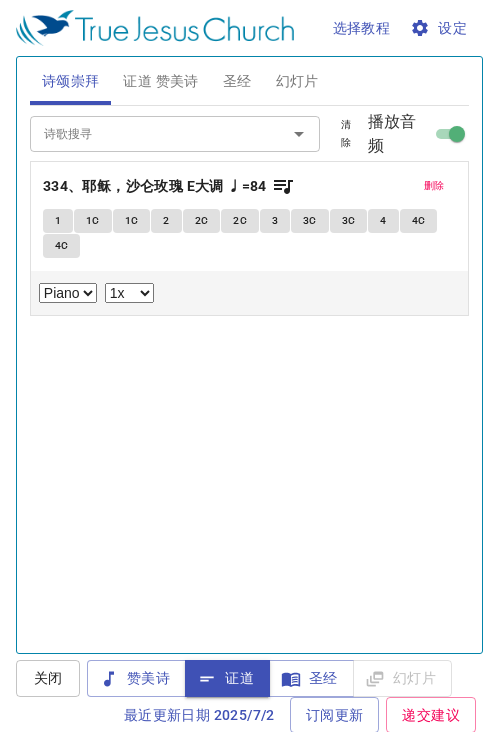 click on "删除" at bounding box center (434, 186) 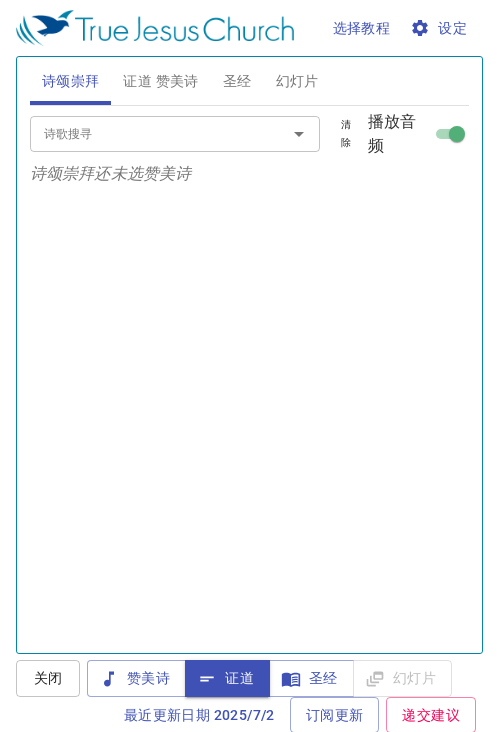 click on "诗歌搜寻" at bounding box center [145, 133] 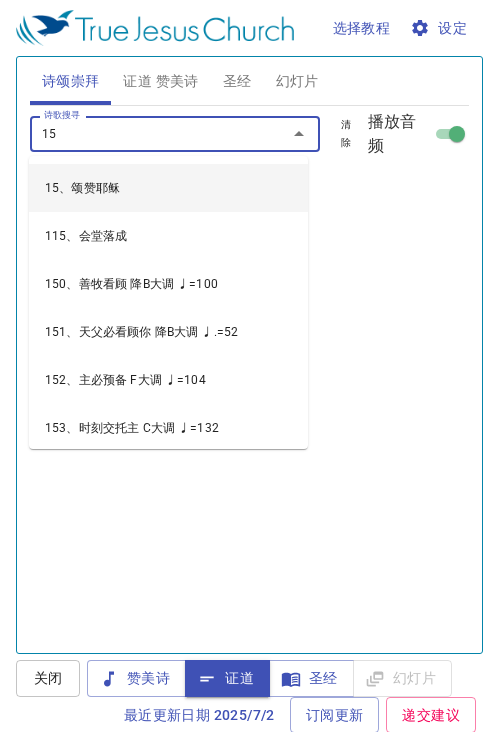 type on "152" 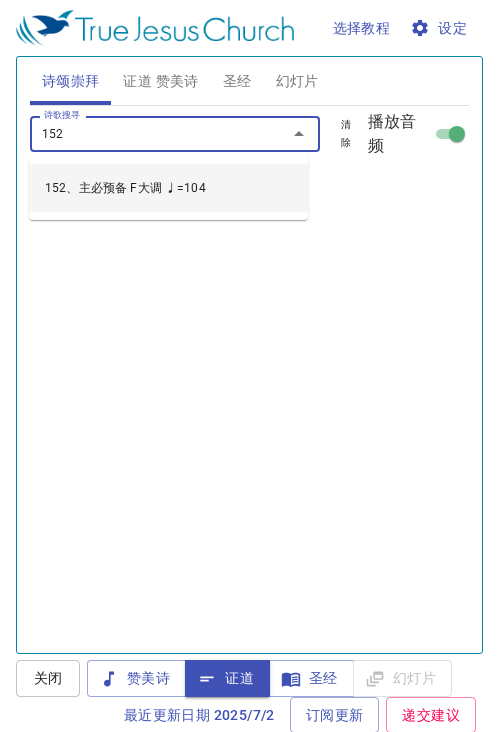 type 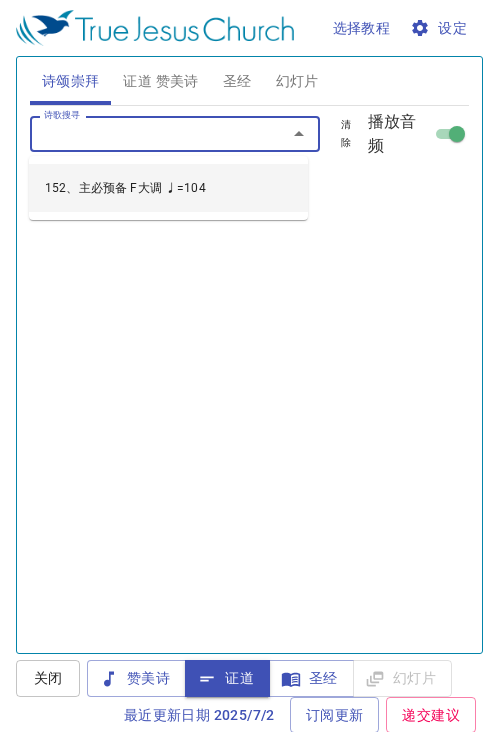 select on "1" 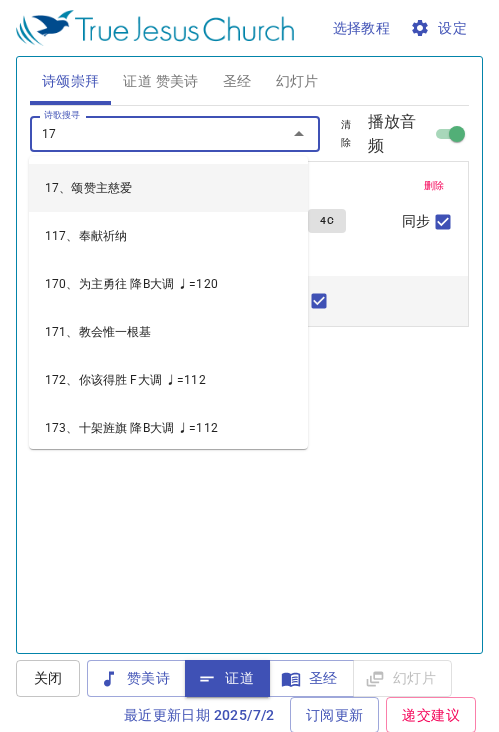 type on "176" 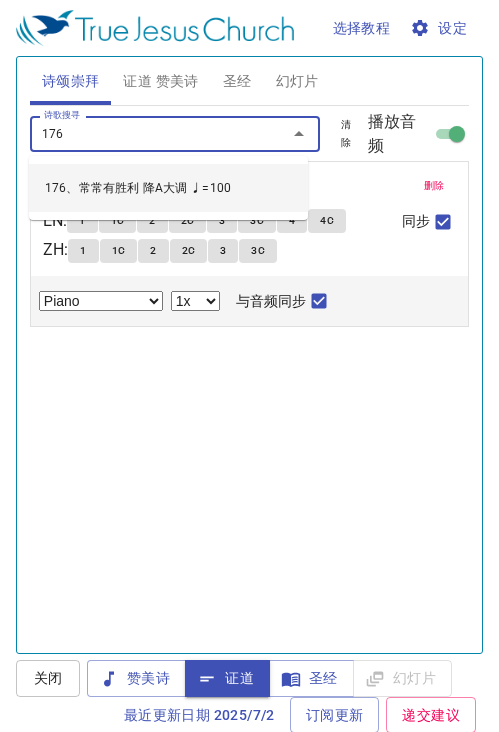 type 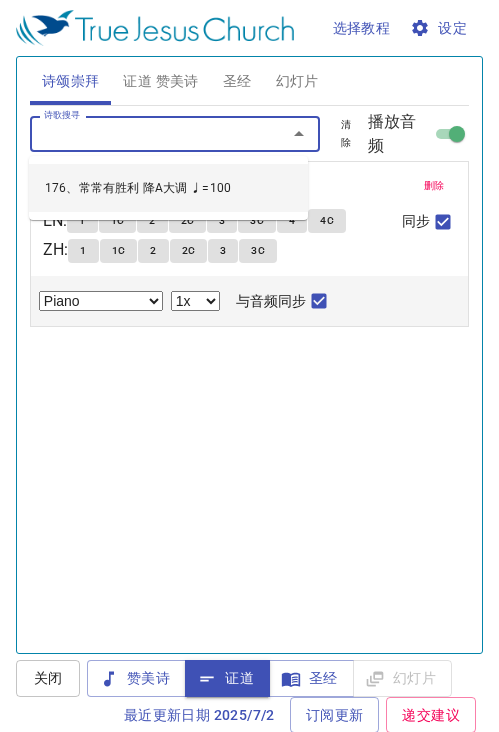select on "1" 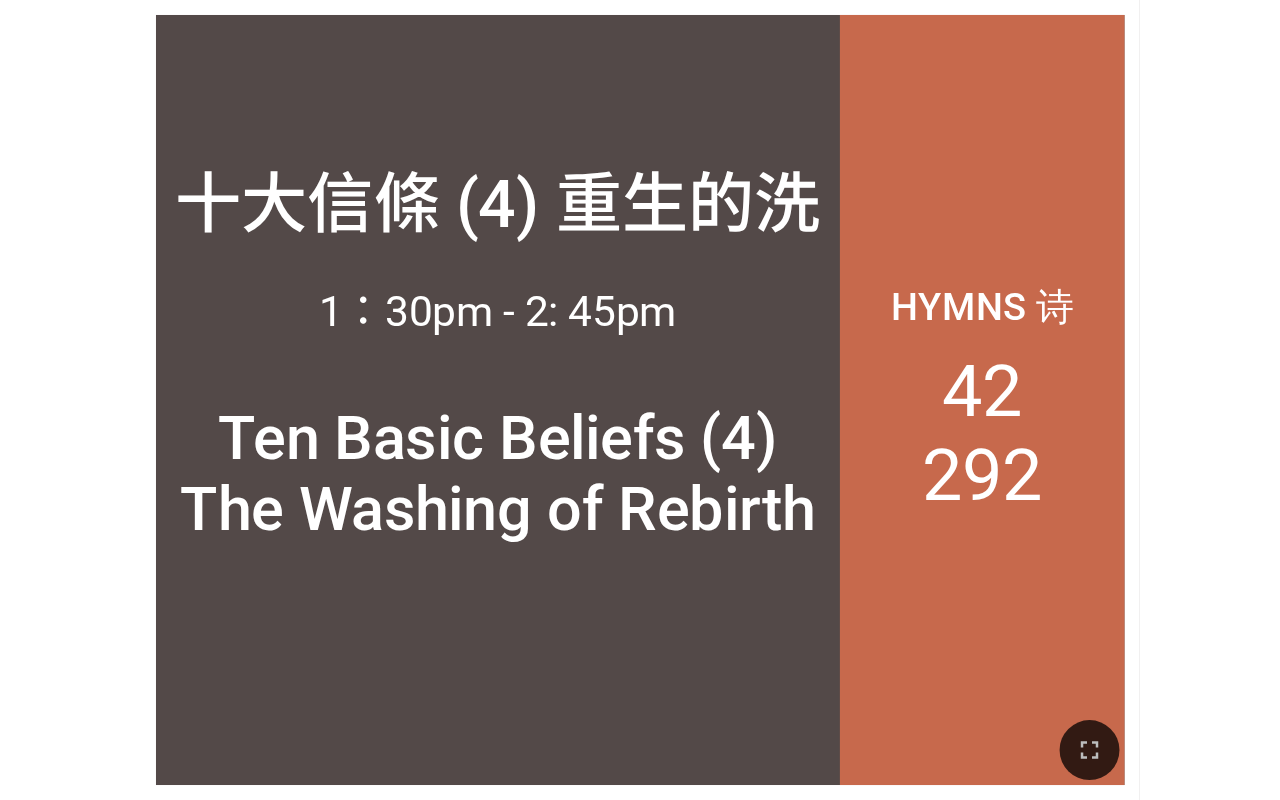 scroll, scrollTop: 0, scrollLeft: 0, axis: both 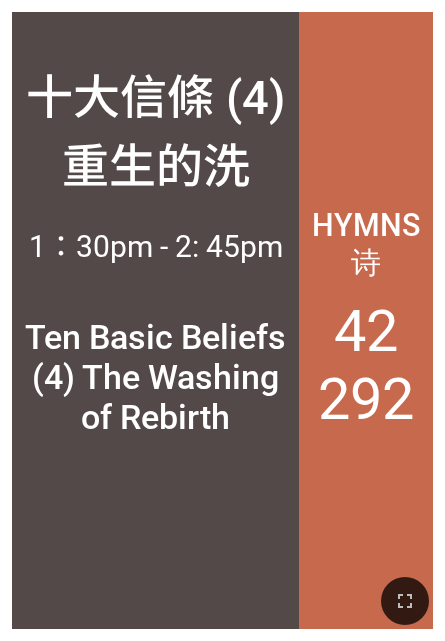 click at bounding box center (222, 601) 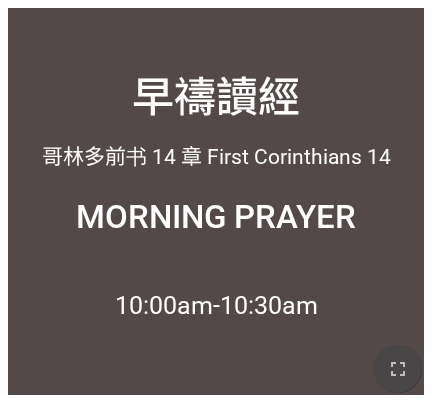 click 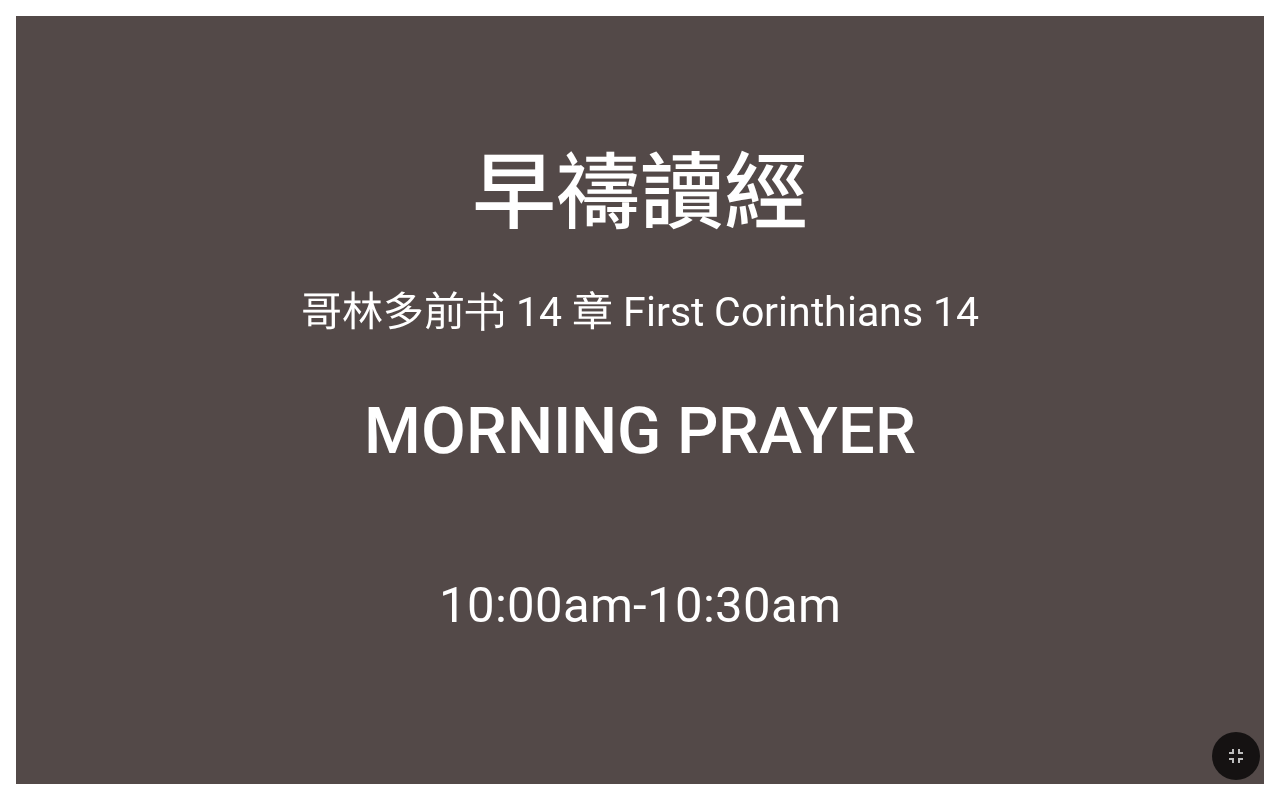 scroll, scrollTop: 0, scrollLeft: 0, axis: both 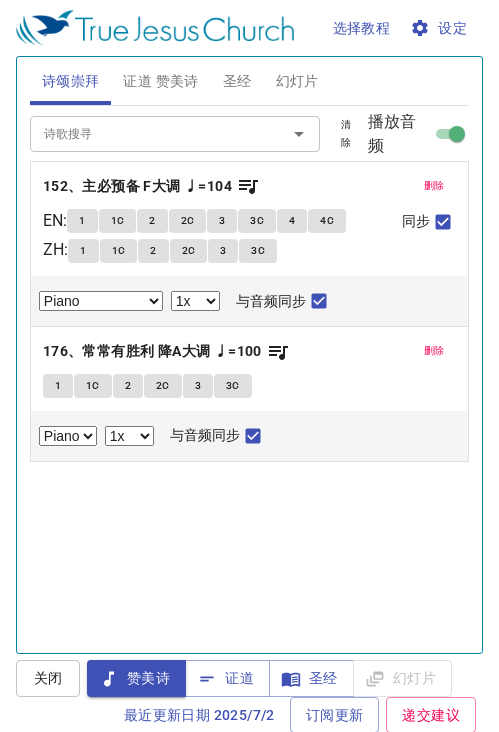 select on "1" 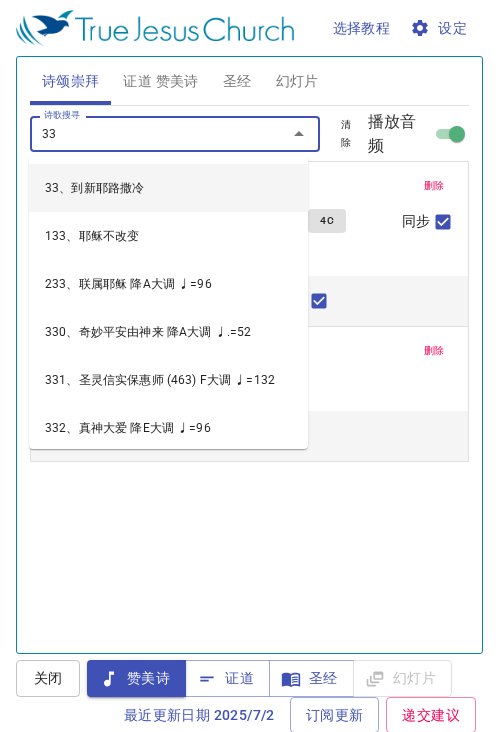 type on "337" 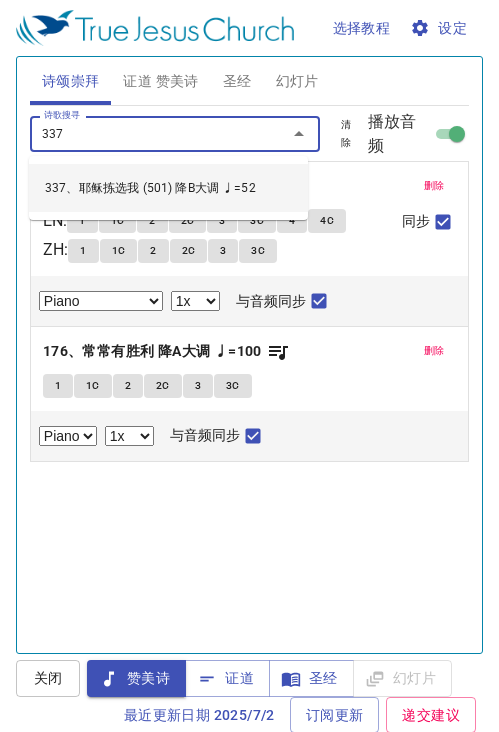 type 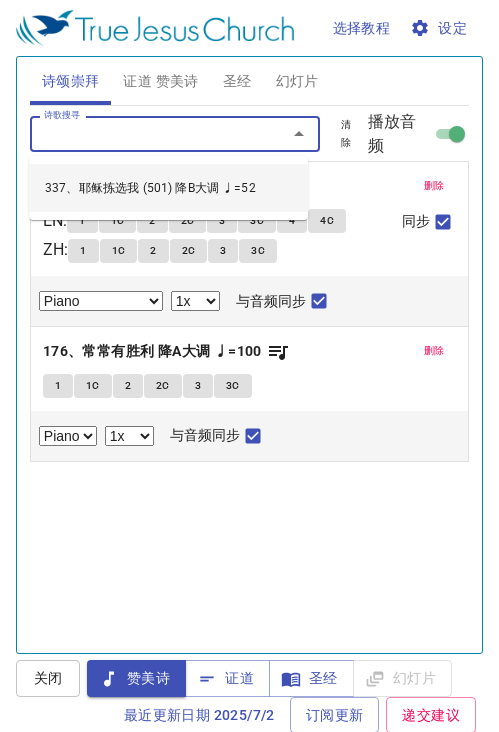 select on "1" 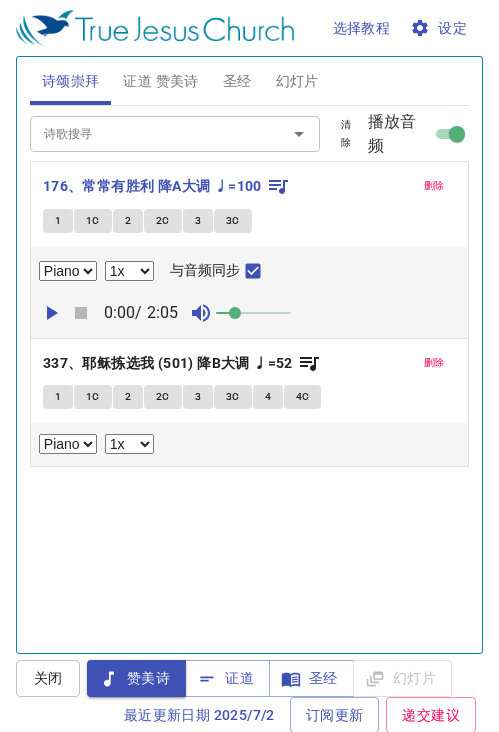 select on "1" 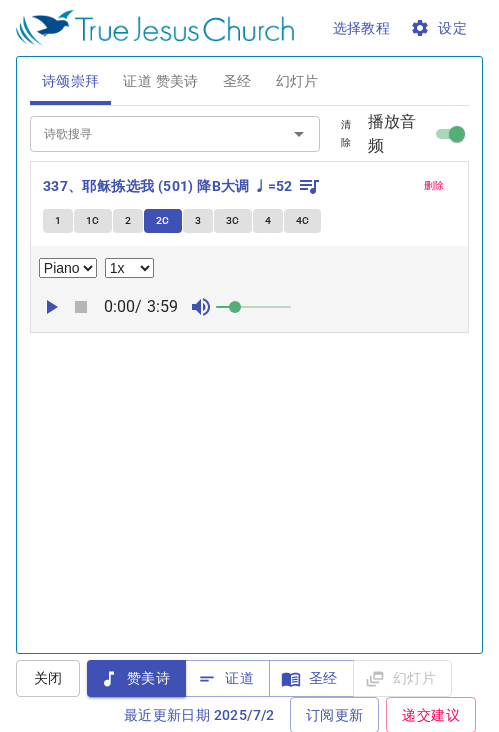 select on "1" 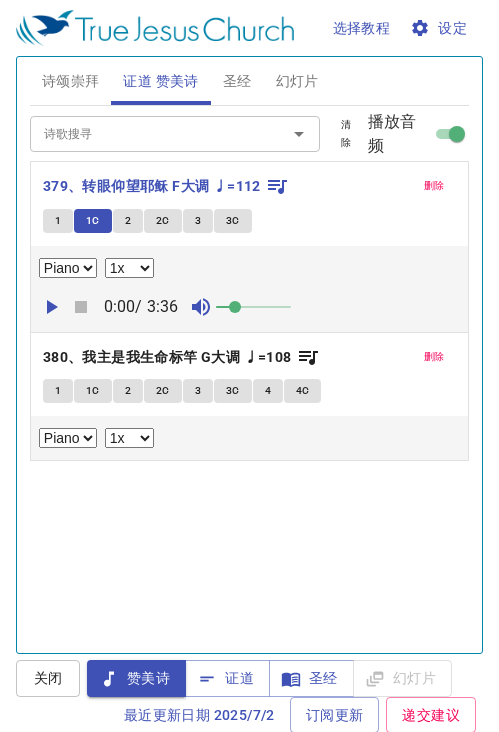 select on "1" 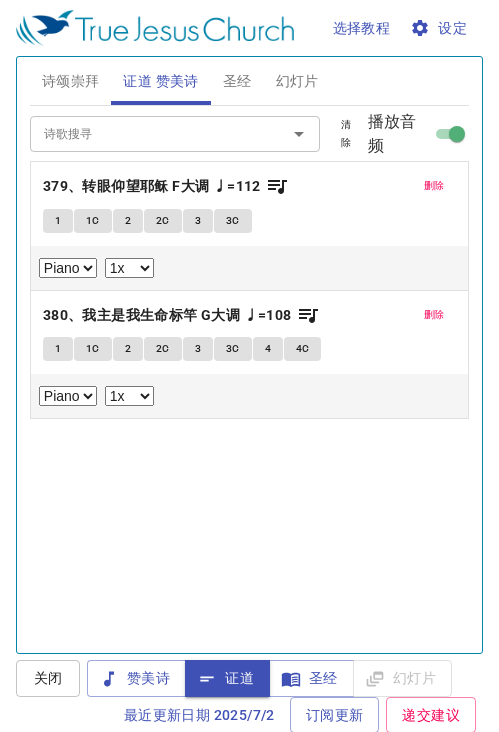 select on "1" 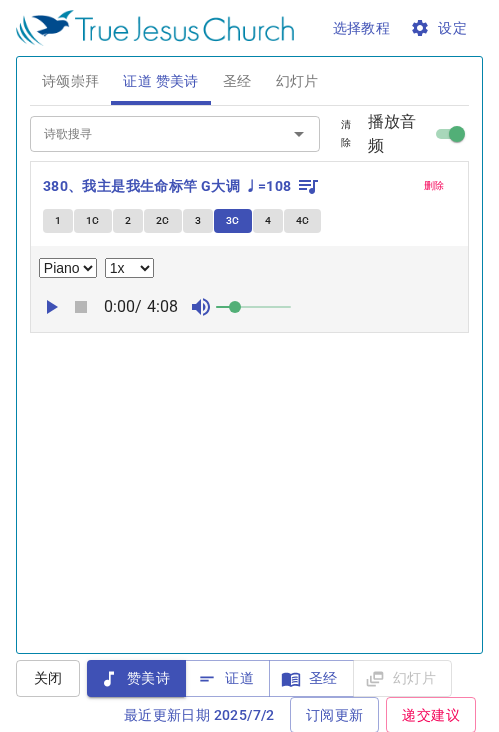 select on "1" 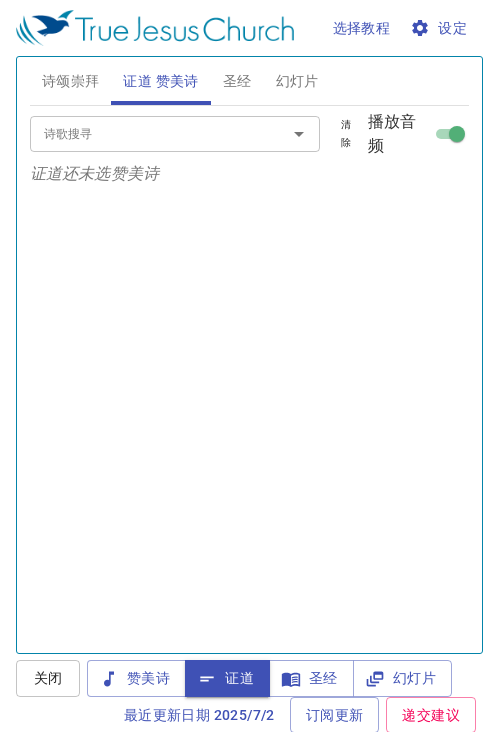 scroll, scrollTop: 0, scrollLeft: 0, axis: both 